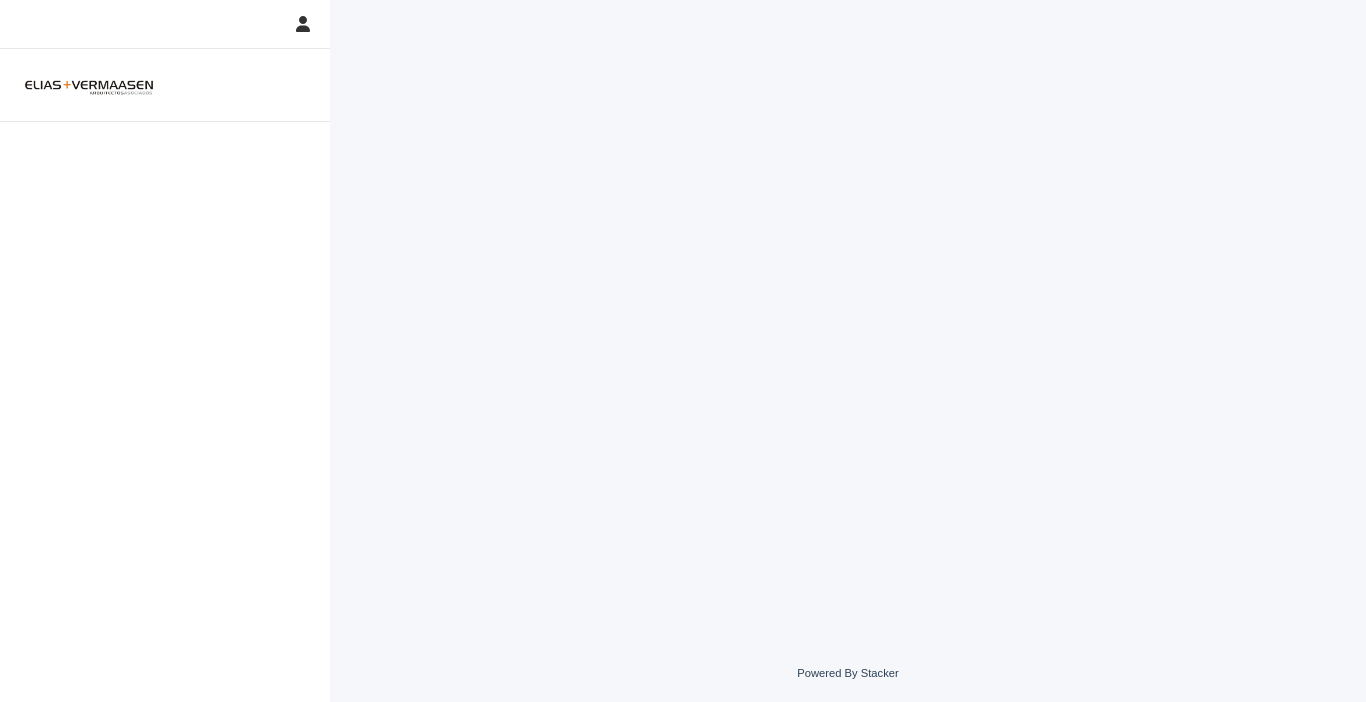 scroll, scrollTop: 0, scrollLeft: 0, axis: both 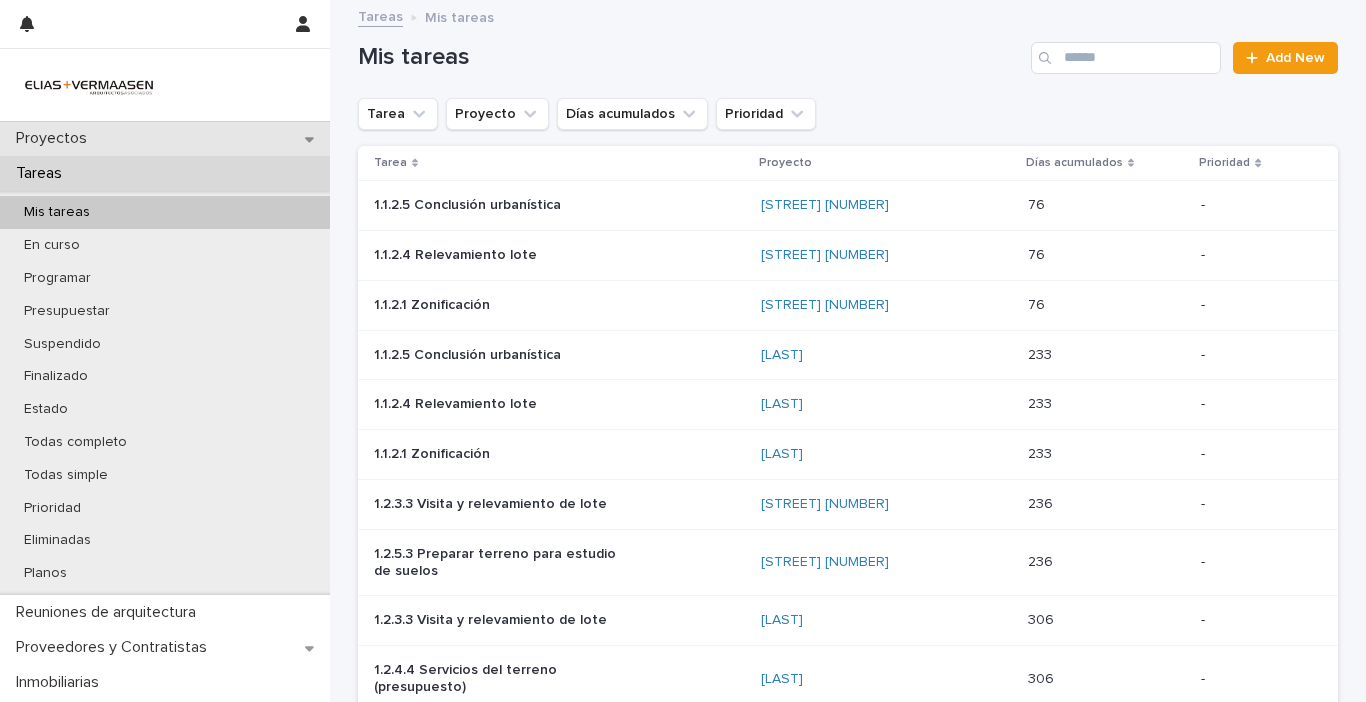 click on "Proyectos" at bounding box center [55, 138] 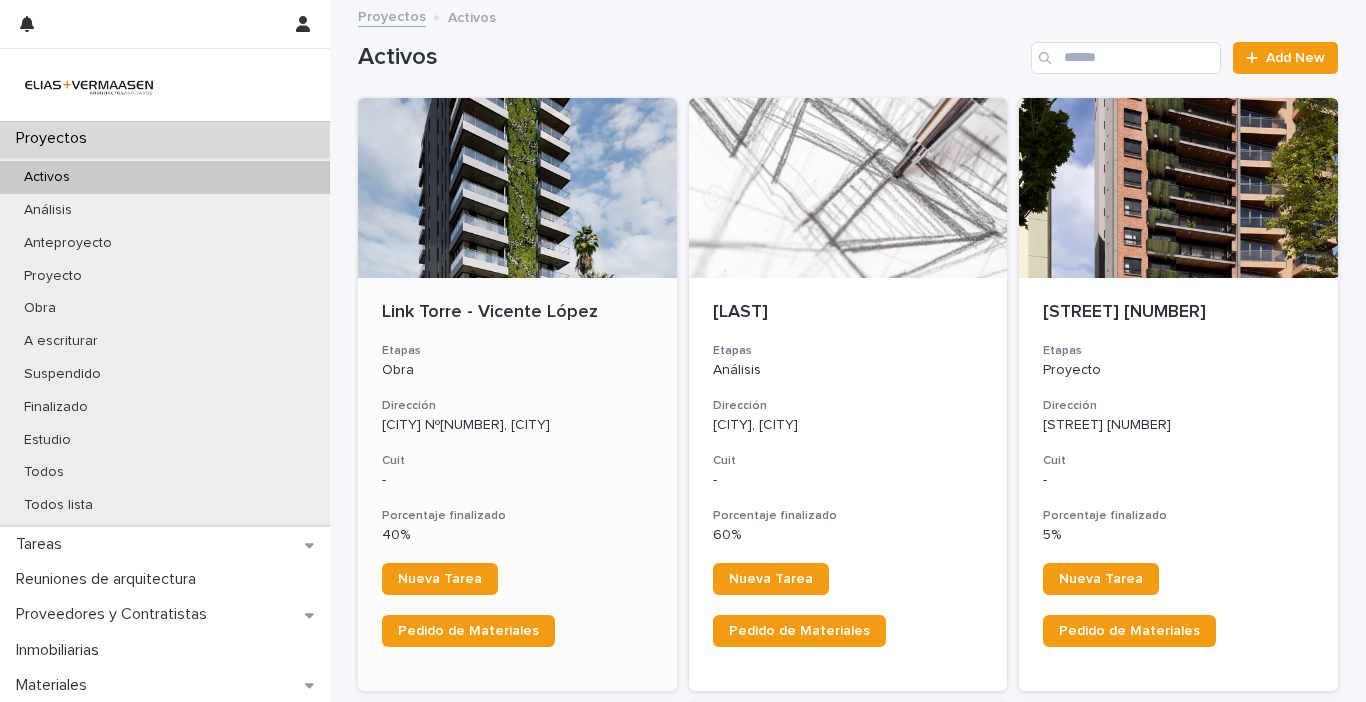 click on "Link Torre - [CITY] Etapas Obra Dirección [CITY] Nº[NUMBER], [CITY] Cuit - Porcentaje finalizado 40% Nueva Tarea Pedido de Materiales" at bounding box center (517, 485) 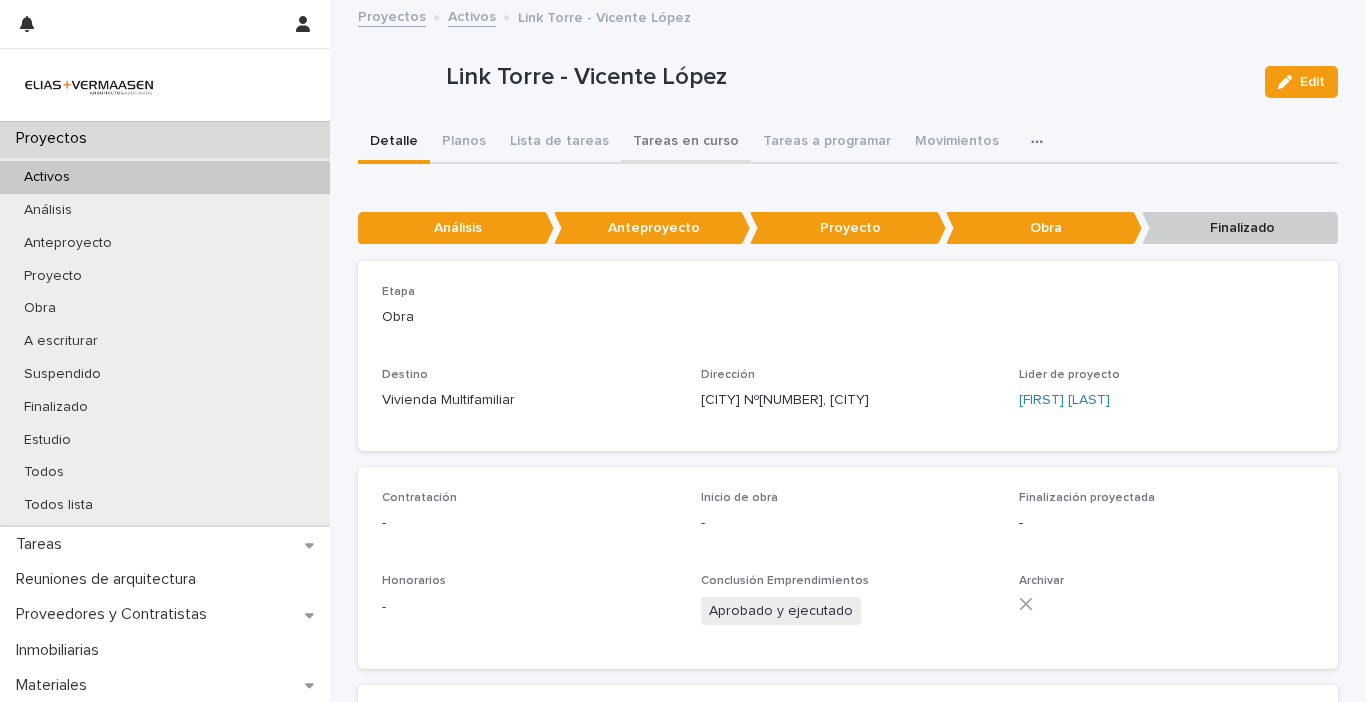 click on "Tareas en curso" at bounding box center [686, 143] 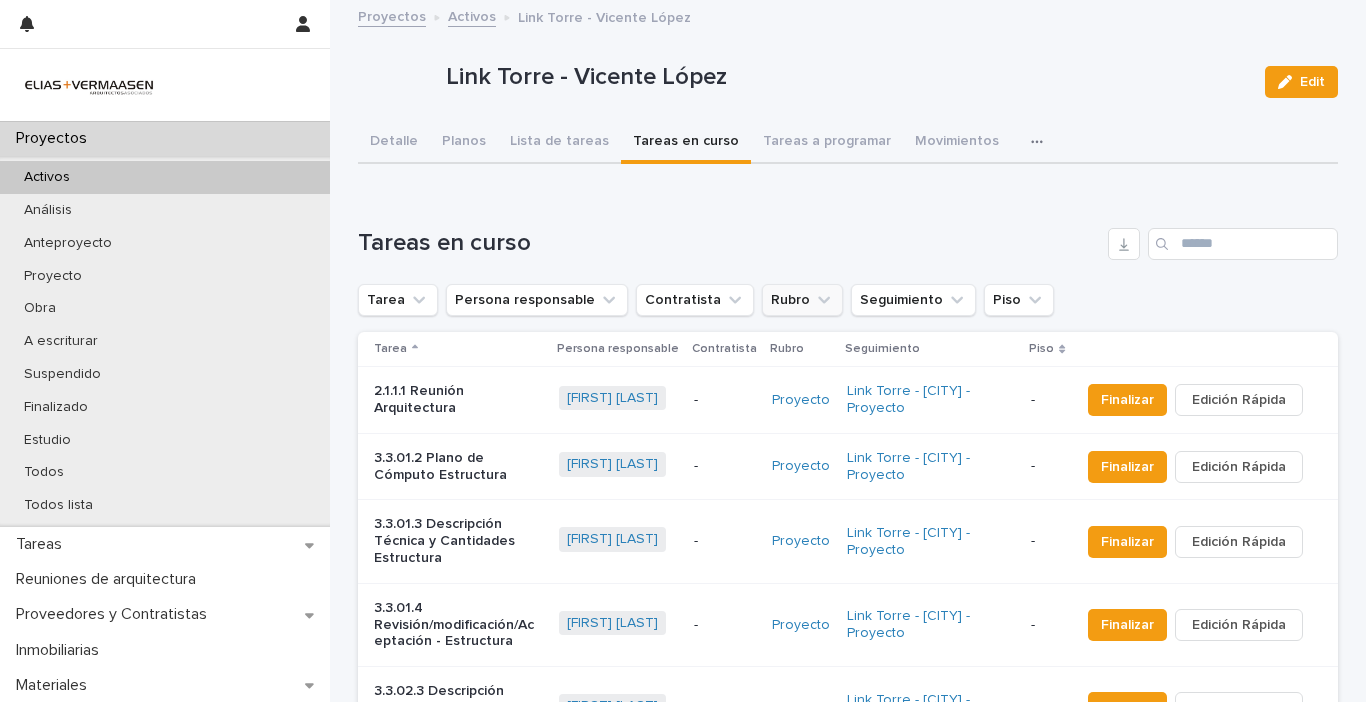 click 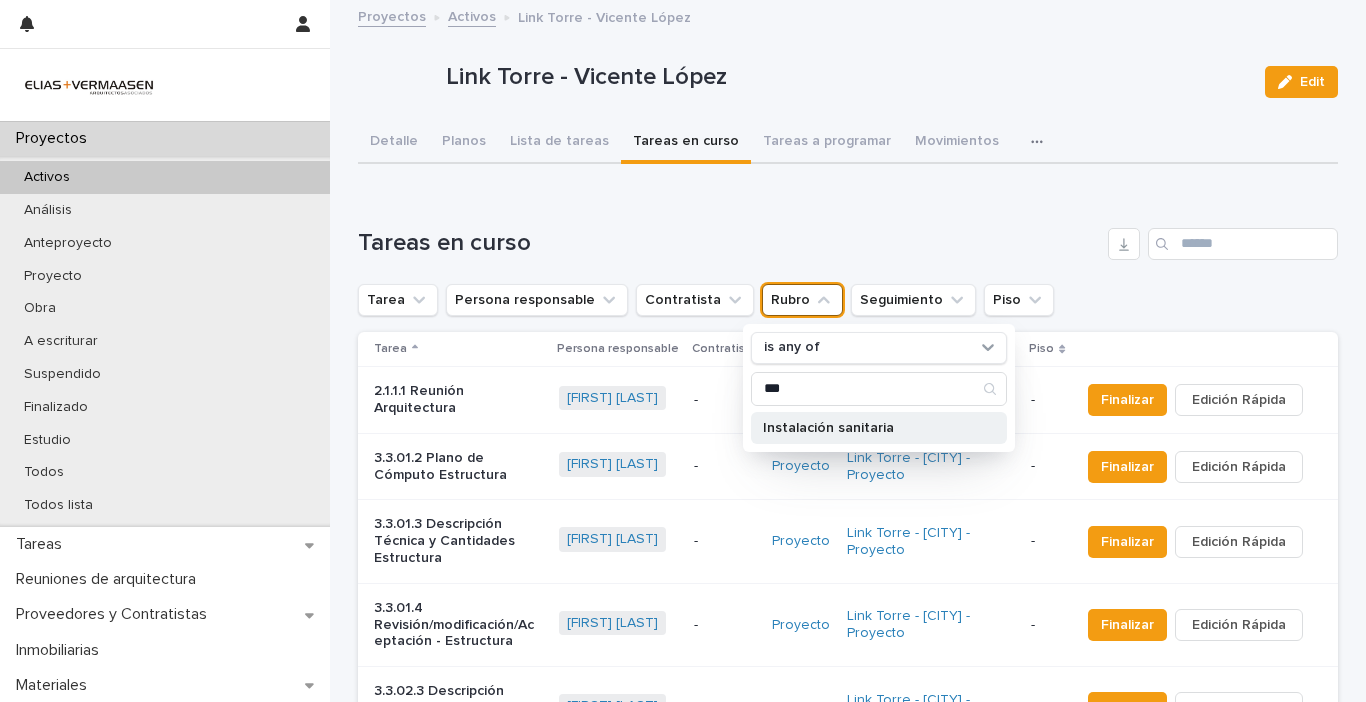 type on "***" 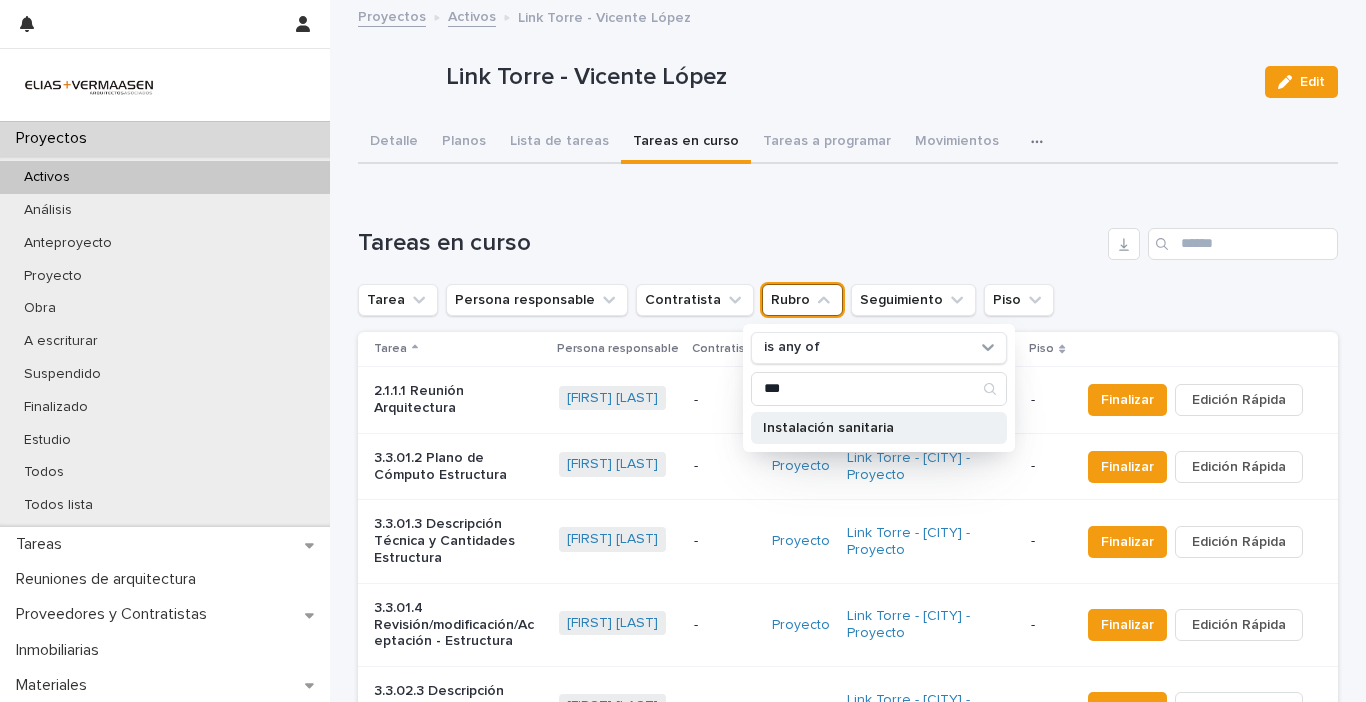 click on "Instalación sanitaria" at bounding box center (869, 428) 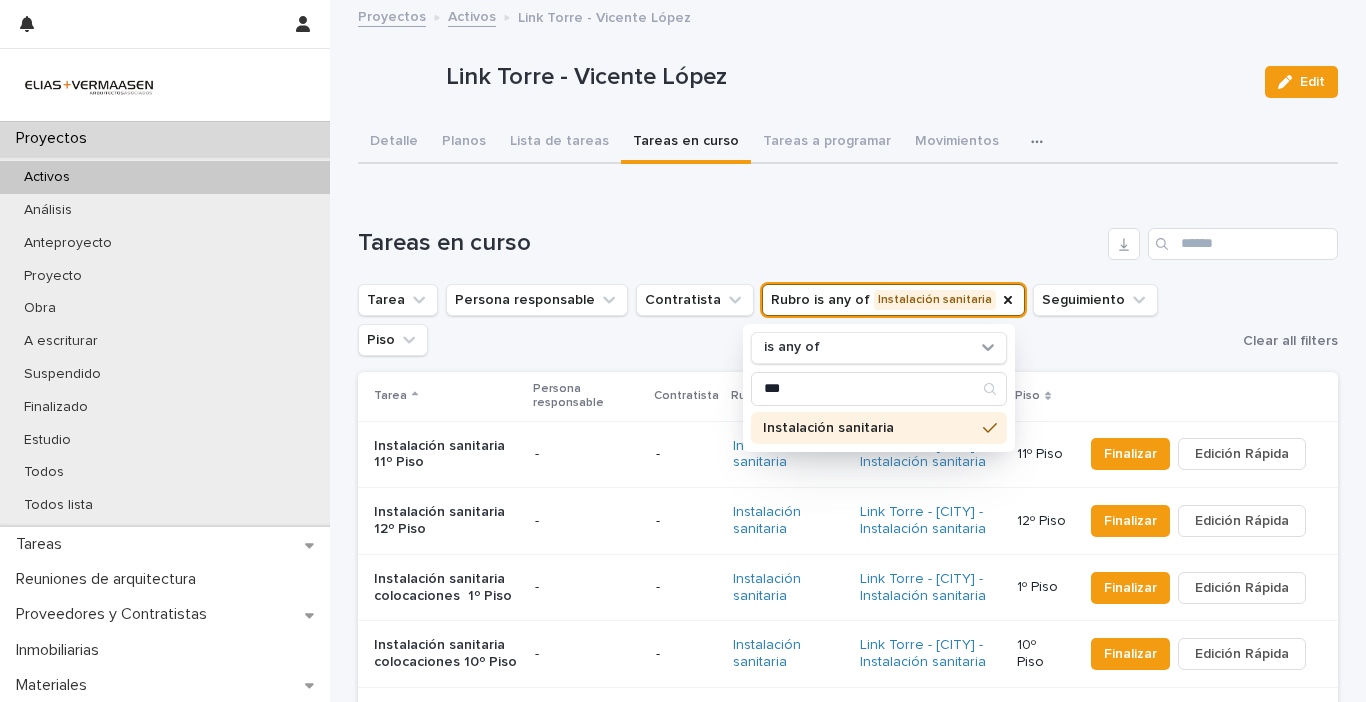 click on "Tareas en curso Tarea Persona responsable Contratista Rubro is any of Instalación sanitaria is any of *** Instalación sanitaria Seguimiento Piso Clear all filters Tarea Persona responsable Contratista Rubro Seguimiento Piso Instalación sanitaria 11º Piso - - Instalación sanitaria   Link Torre - [CITY] - Instalación sanitaria   11º Piso Finalizar Edición Rápida Instalación sanitaria 12º Piso - - Instalación sanitaria   Link Torre - [CITY] - Instalación sanitaria   12º Piso Finalizar Edición Rápida Instalación sanitaria colocaciones  1º Piso  - - Instalación sanitaria   Link Torre - [CITY] - Instalación sanitaria   1º Piso Finalizar Edición Rápida Instalación sanitaria colocaciones 10º Piso - - Instalación sanitaria   Link Torre - [CITY] - Instalación sanitaria   10º Piso Finalizar Edición Rápida Instalación sanitaria colocaciones 11º Piso - - Instalación sanitaria   Link Torre - [CITY] - Instalación sanitaria   - -" at bounding box center [848, 1056] 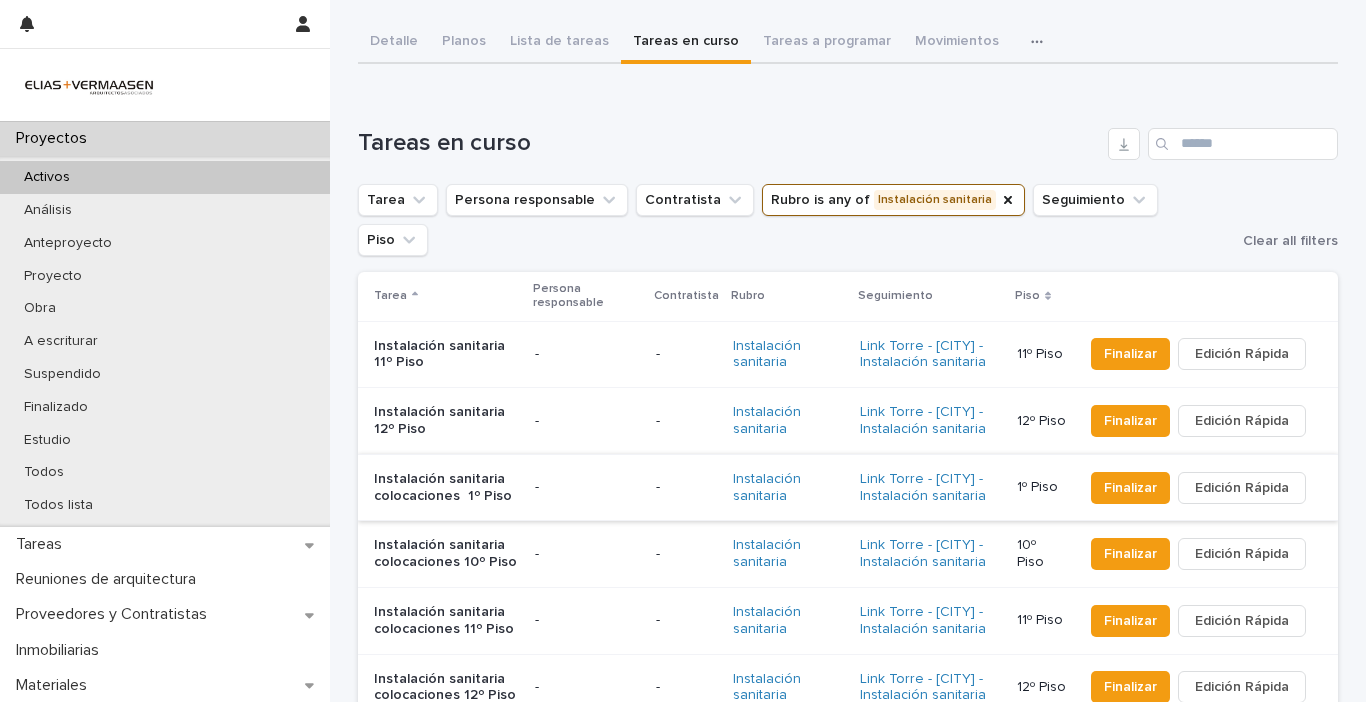 scroll, scrollTop: 300, scrollLeft: 0, axis: vertical 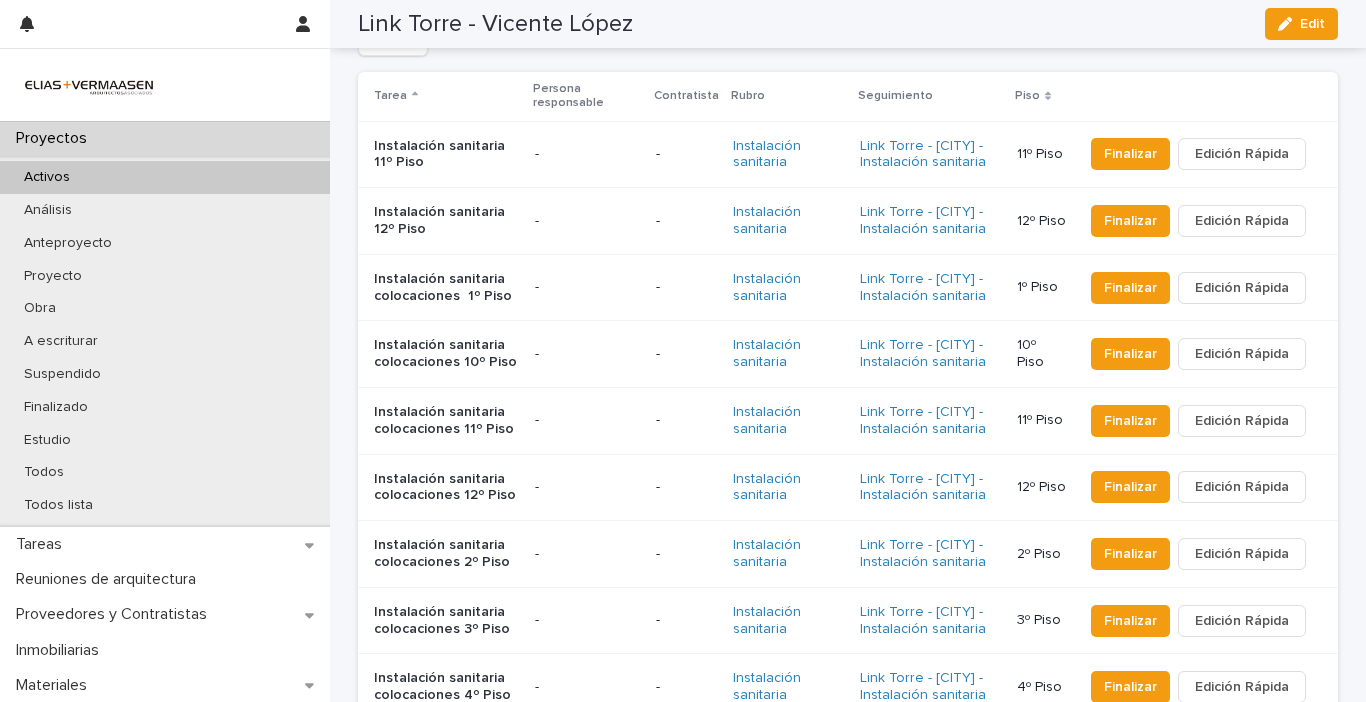 click on "Instalación sanitaria colocaciones  1º Piso" at bounding box center (446, 288) 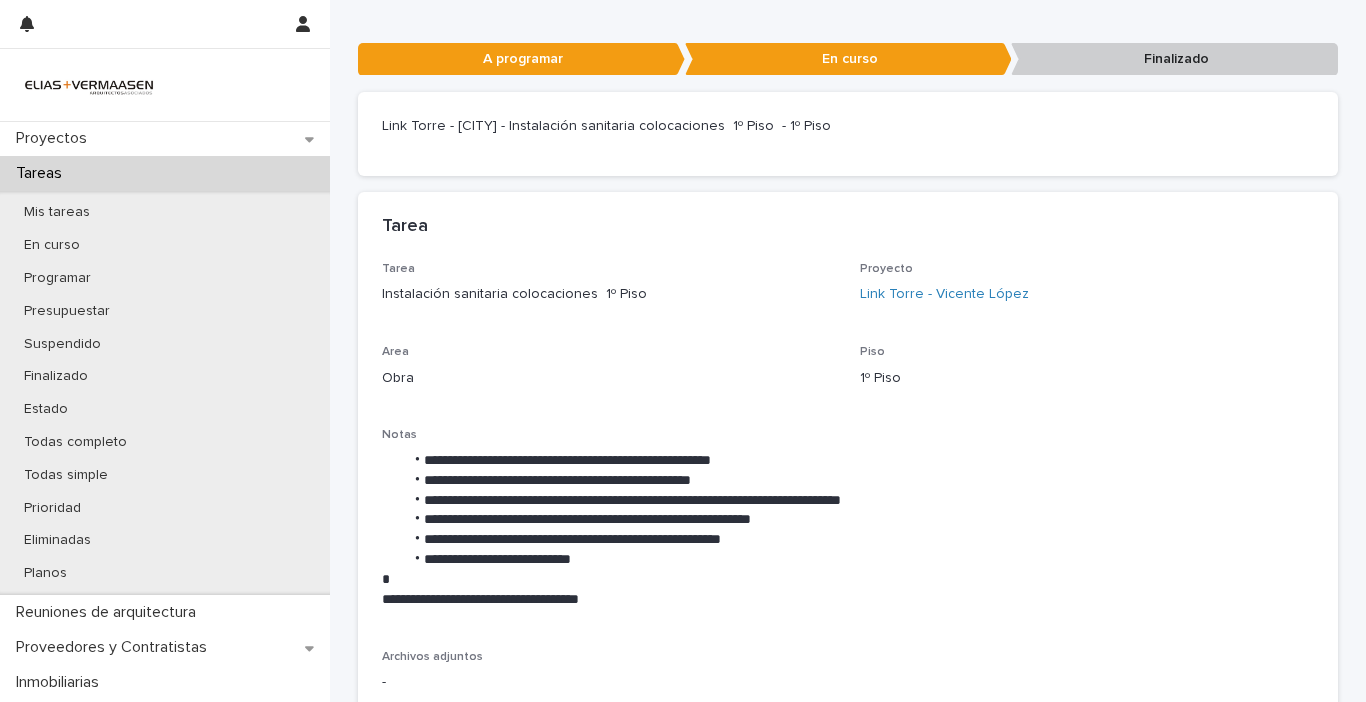 scroll, scrollTop: 200, scrollLeft: 0, axis: vertical 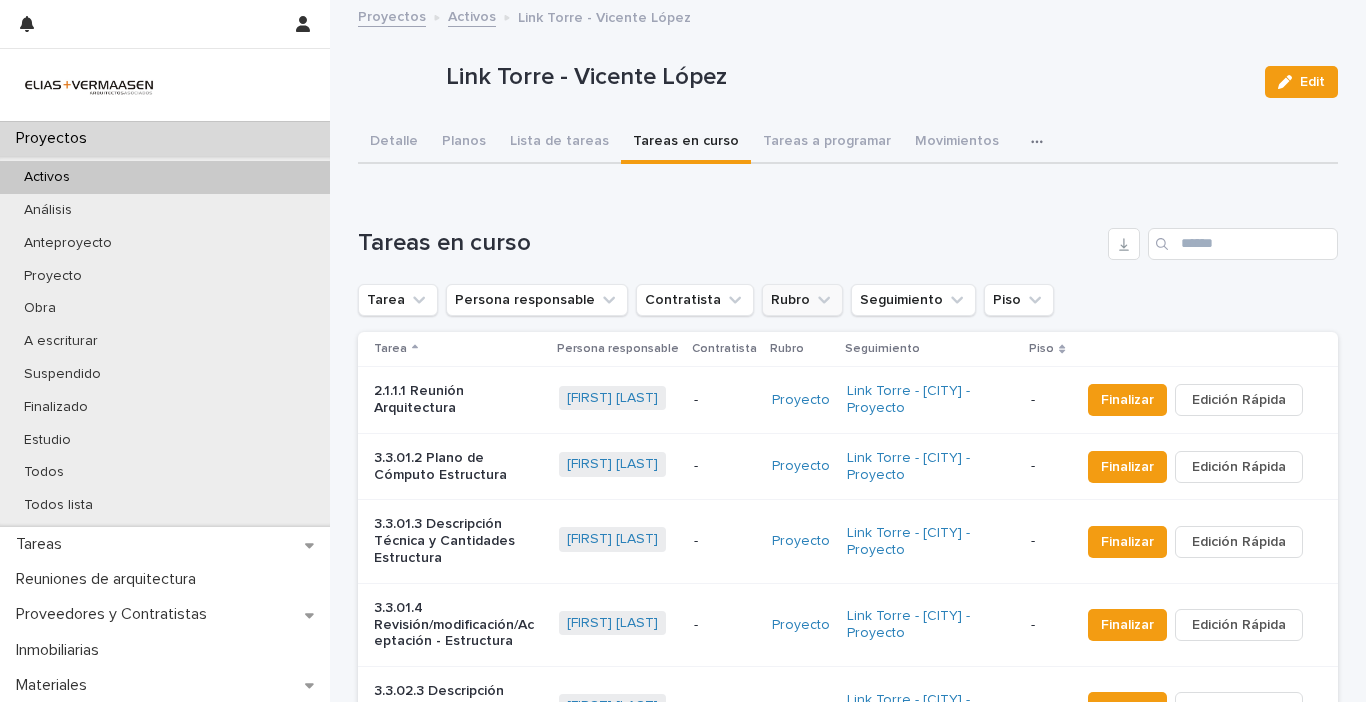 click 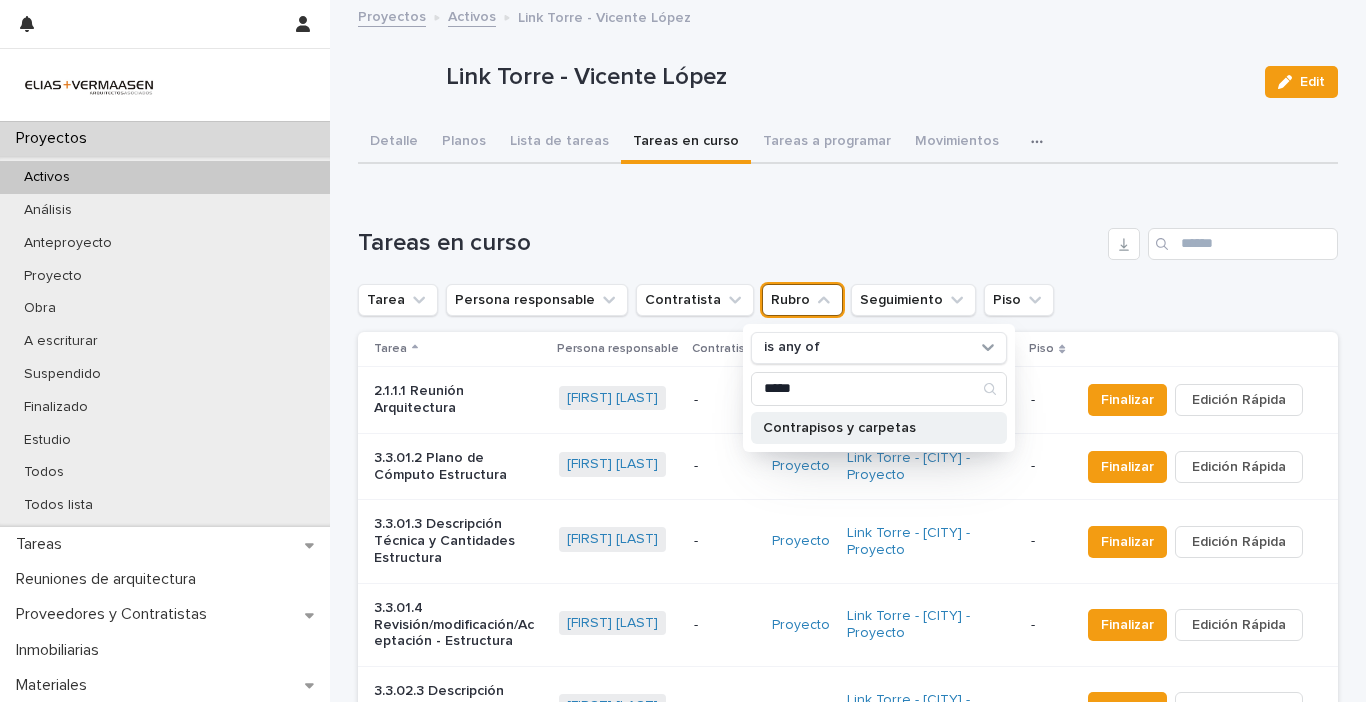 type on "*****" 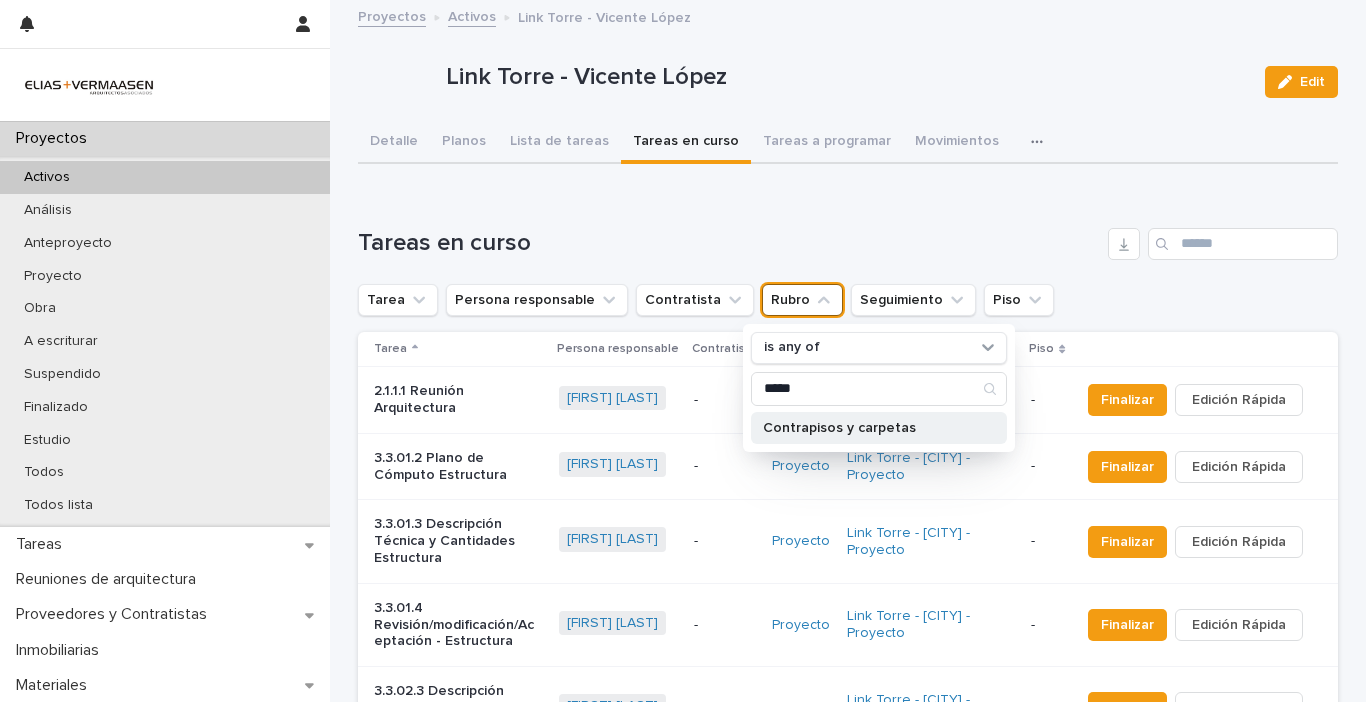 click on "Contrapisos y carpetas" at bounding box center [869, 428] 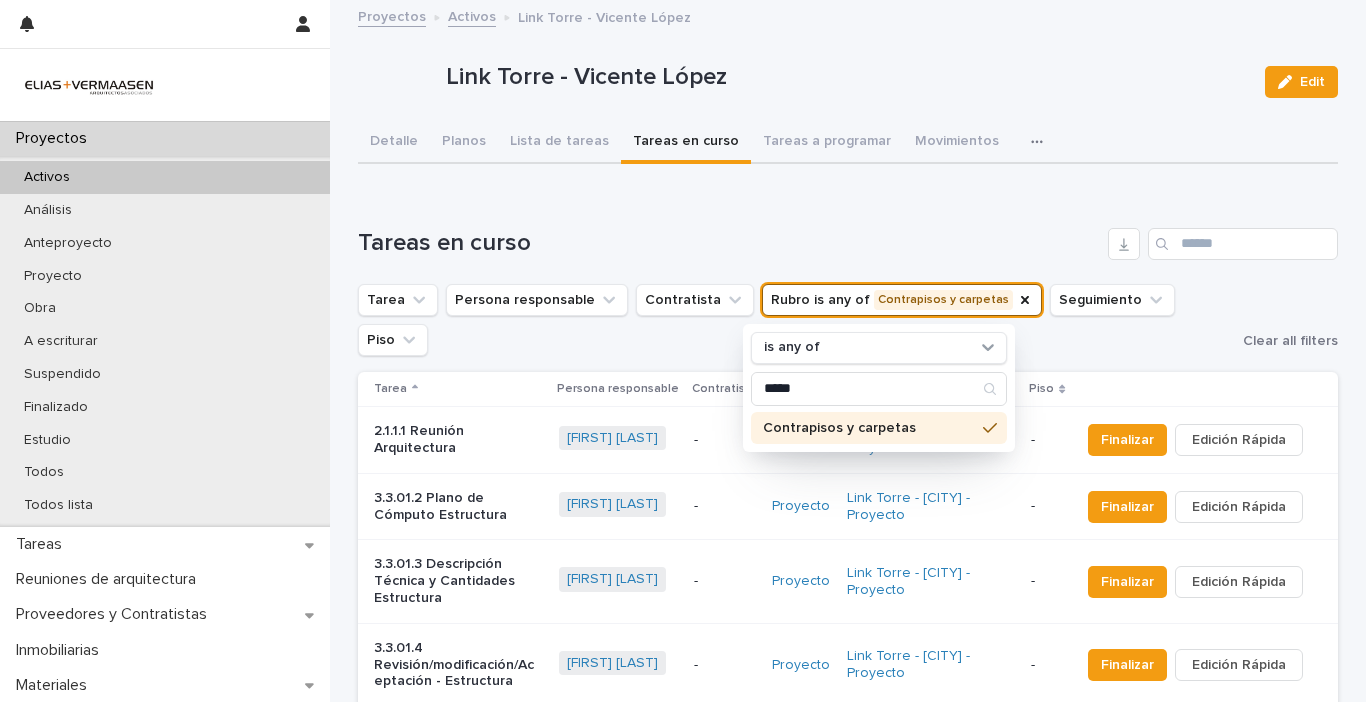 click on "Tareas en curso Tarea Persona responsable Contratista Rubro is any of Contrapisos y carpetas is any of ***** Contrapisos y carpetas Seguimiento Piso Clear all filters Tarea Persona responsable Contratista Rubro Seguimiento Piso 2.1.1.1 Reunión Arquitectura [FIRST] [LAST]   - Proyecto   Link Torre - [CITY] - Proyecto   - Finalizar Edición Rápida 3.3.01.2 Plano de Cómputo Estructura [FIRST] [LAST]   - Proyecto   Link Torre - [CITY] - Proyecto   - Finalizar Edición Rápida 3.3.01.3 Descripción Técnica y Cantidades Estructura [FIRST] [LAST]   - Proyecto   Link Torre - [CITY] - Proyecto   - Finalizar Edición Rápida 3.3.01.4 Revisión/modificación/Aceptación - Estructura [FIRST] [LAST]   - Proyecto   Link Torre - [CITY] - Proyecto   - Finalizar Edición Rápida 3.3.02.3 Descripción Técnica y Cantidades Movimiento de Suelo  [FIRST] [LAST]   - Proyecto   Link Torre - [CITY] - Proyecto   - Finalizar Edición Rápida [FIRST] [LAST]   - Proyecto     -" at bounding box center (848, 1525) 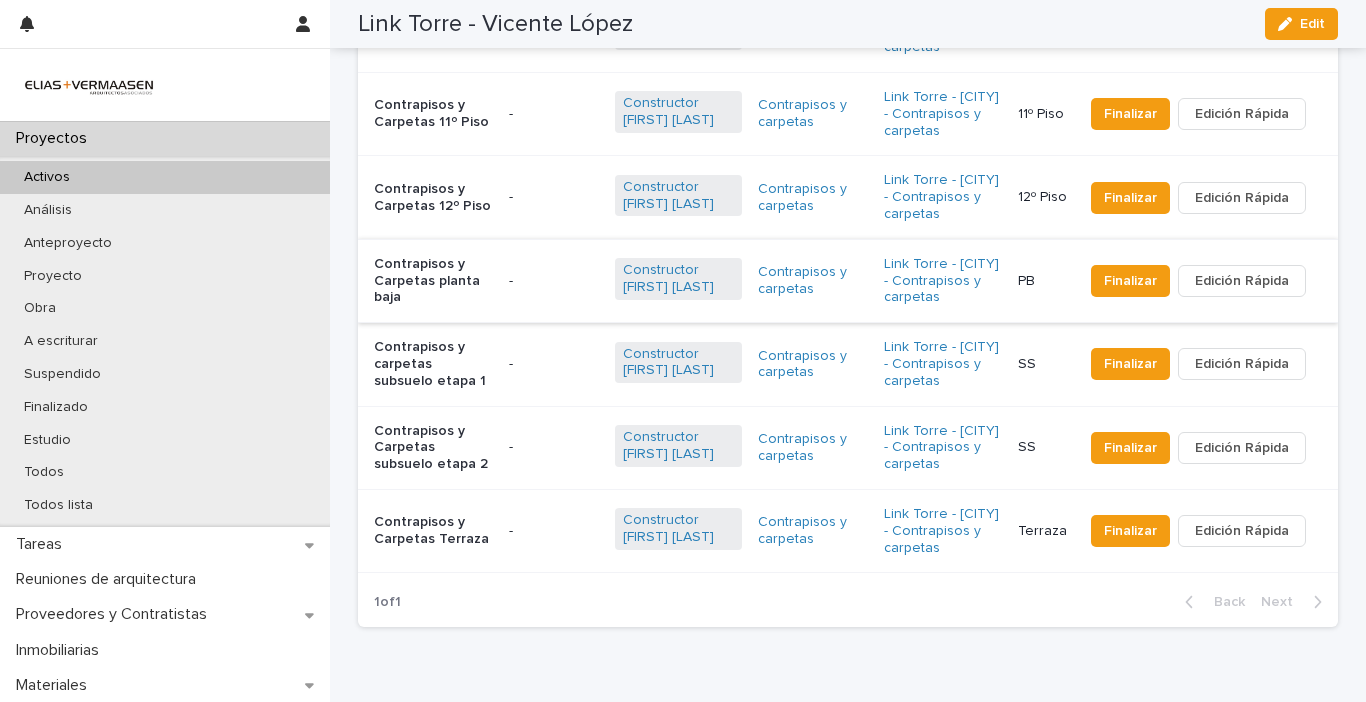 scroll, scrollTop: 500, scrollLeft: 0, axis: vertical 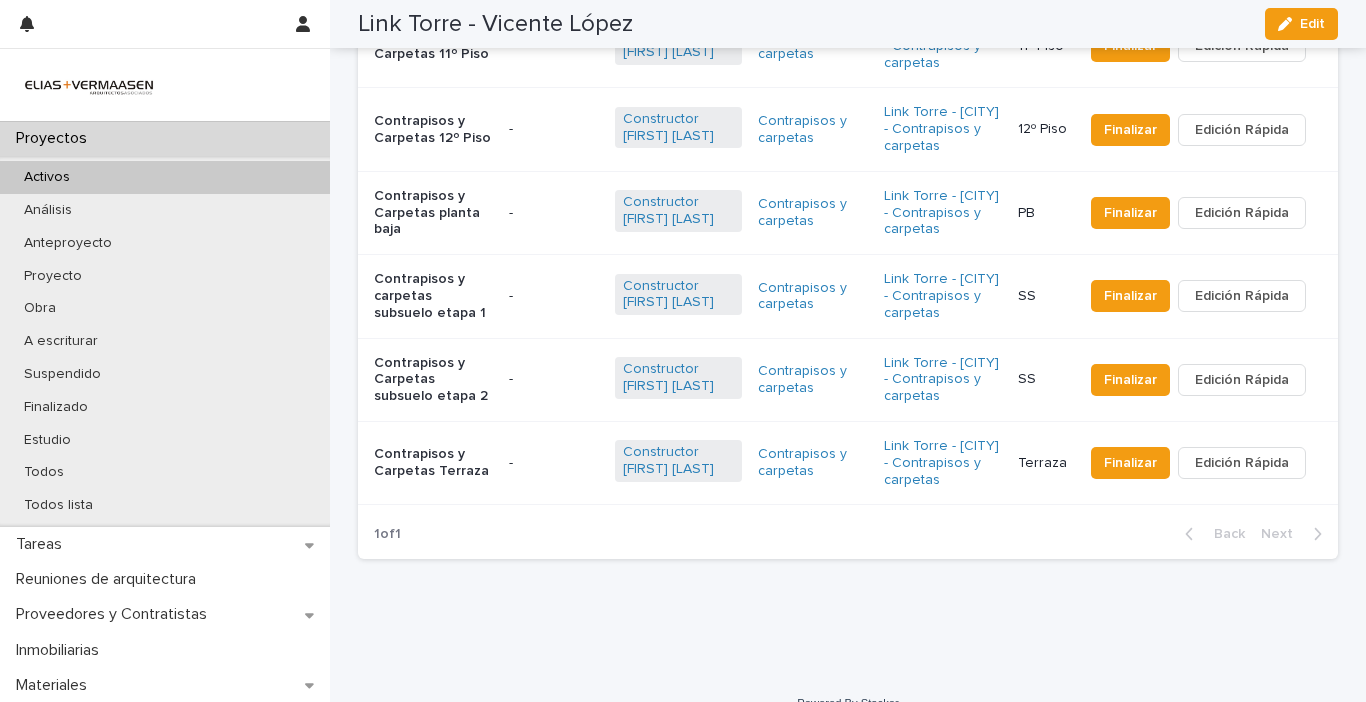 click on "Contrapisos y carpetas subsuelo etapa 1" at bounding box center (433, 296) 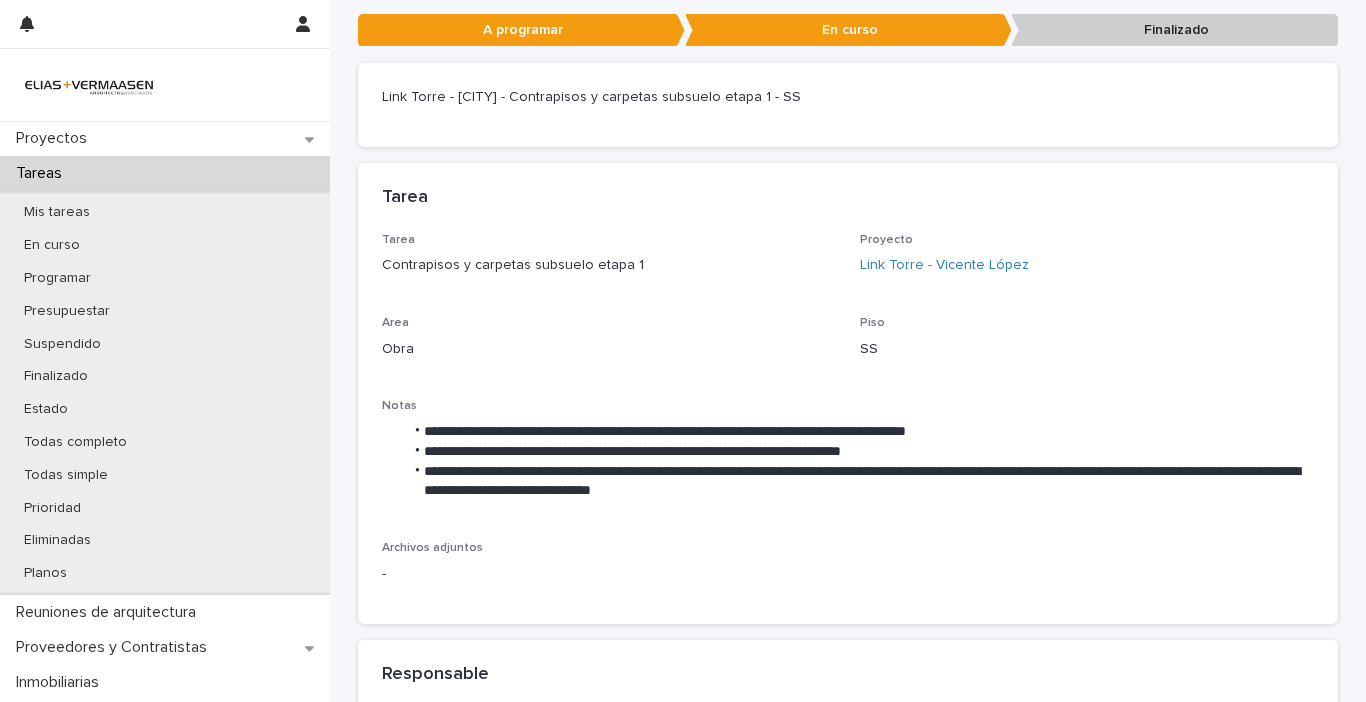 scroll, scrollTop: 200, scrollLeft: 0, axis: vertical 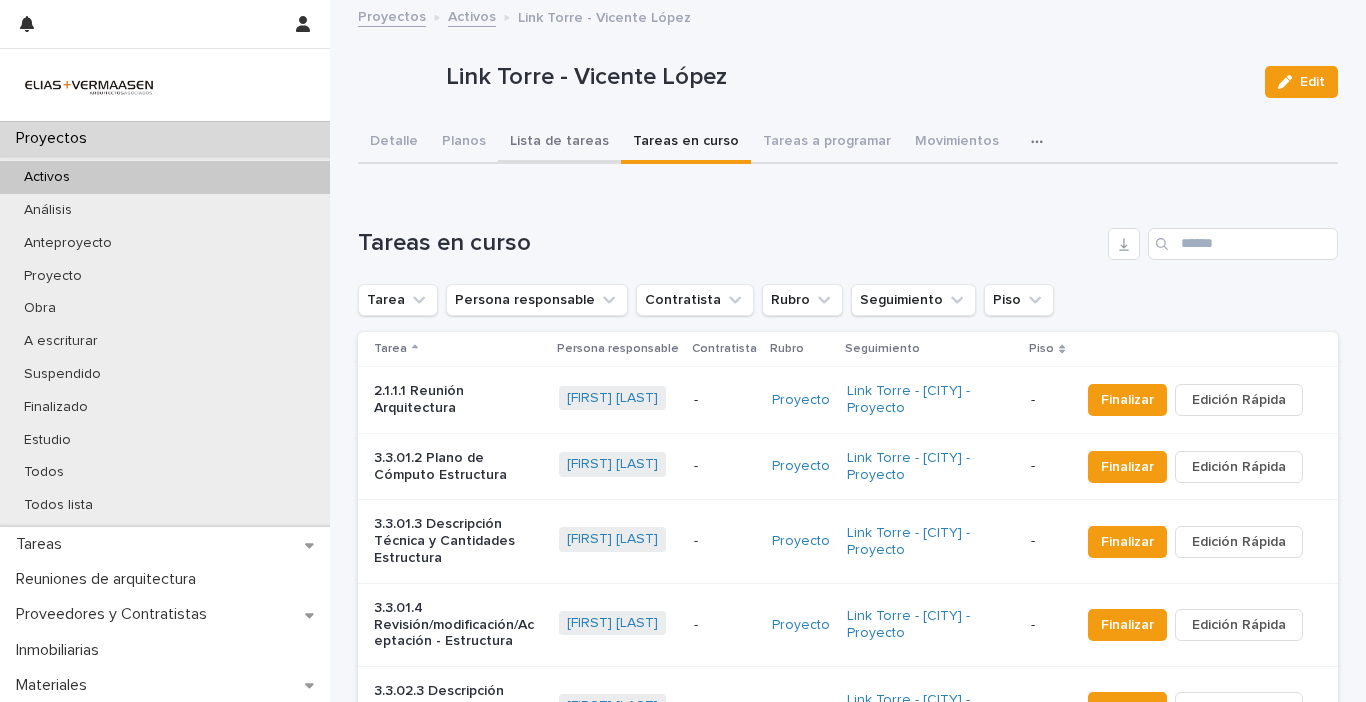 click on "Lista de tareas" at bounding box center (559, 143) 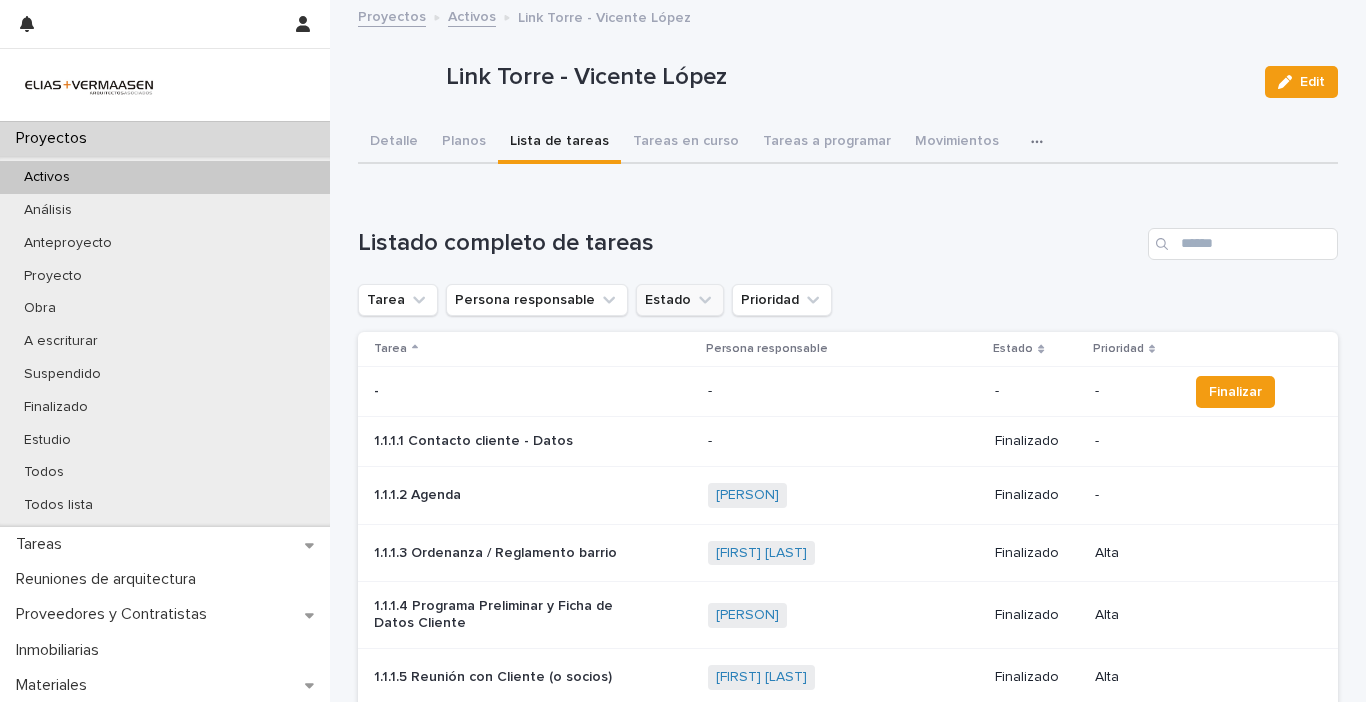 click 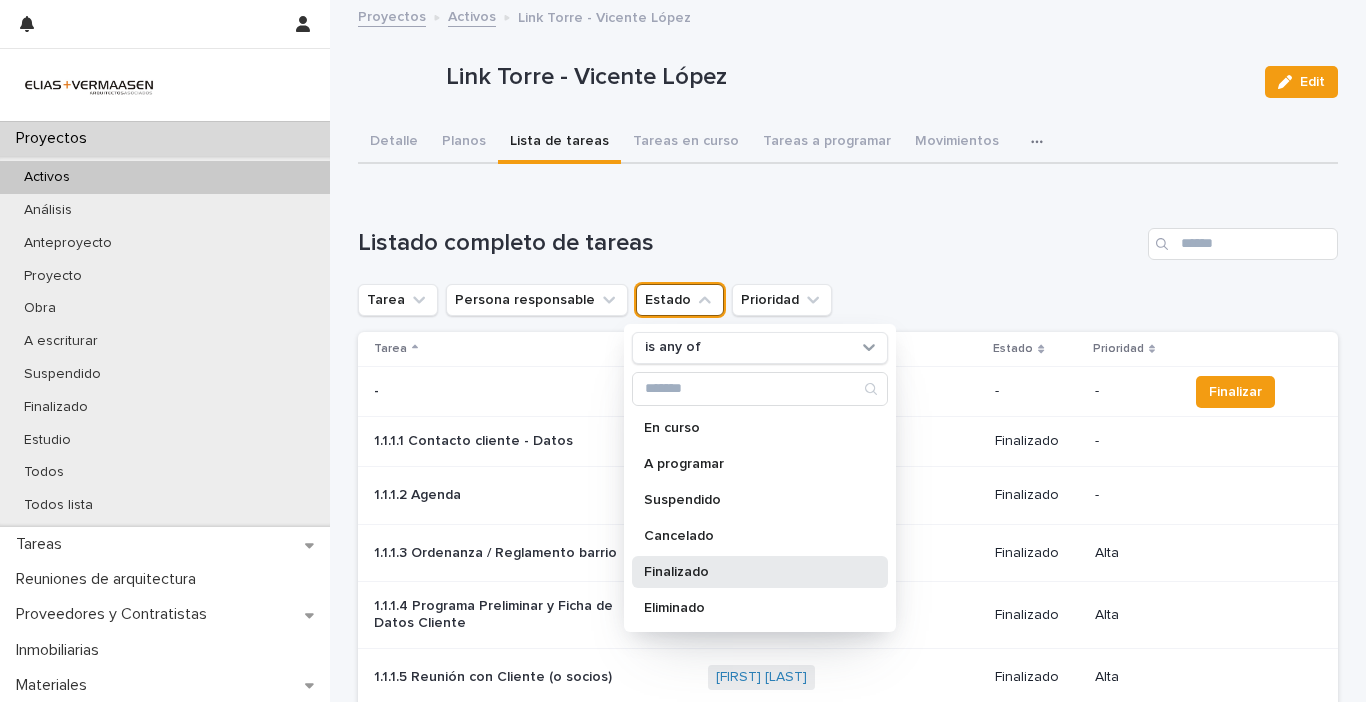 click on "Finalizado" at bounding box center (750, 572) 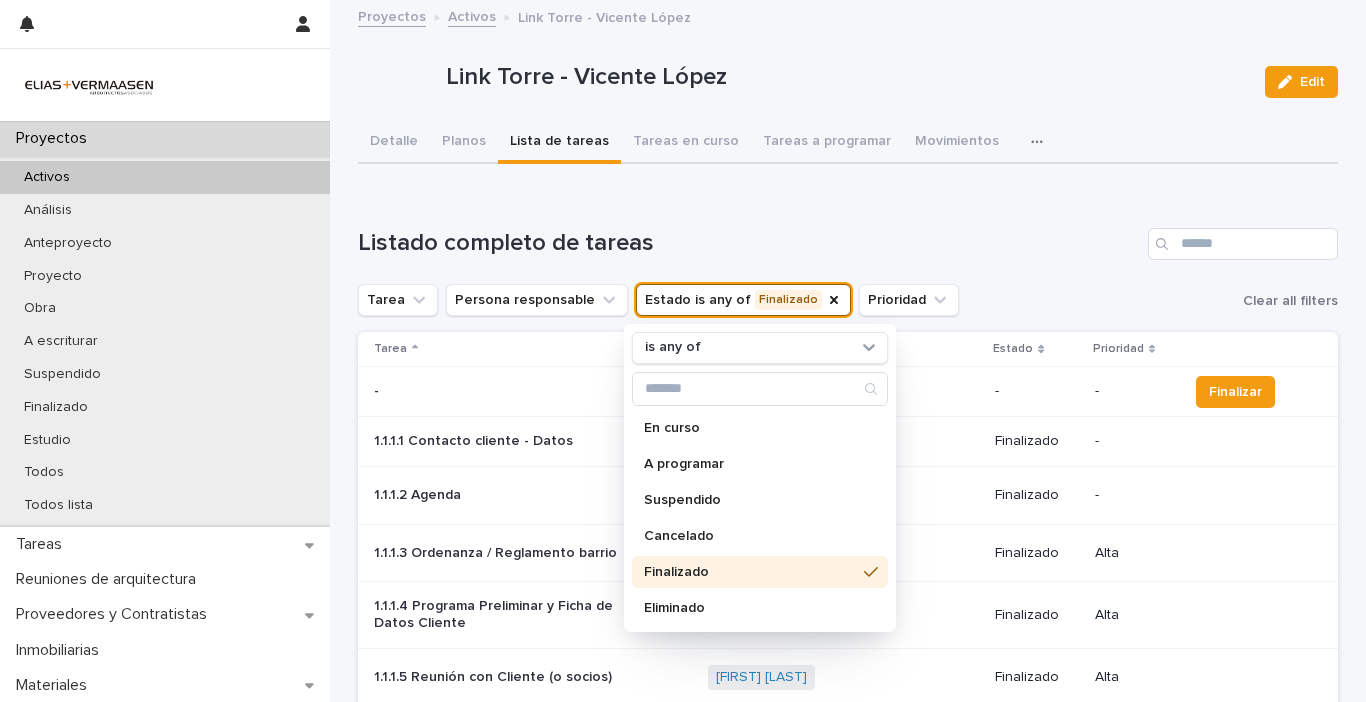 click on "Listado completo de tareas Tarea Persona responsable Estado is any of Finalizado is any of En curso A programar  Suspendido Cancelado Finalizado Eliminado Prioridad Clear all filters Tarea Persona responsable Estado Prioridad - - - - Finalizar 1.1.1.1 Contacto cliente - Datos - Finalizado - 1.1.1.2 Agenda [FIRST] [LAST]   + 0 Finalizado - 1.1.1.3 Ordenanza / Reglamento barrio [FIRST] [LAST]   + 0 Finalizado Alta 1.1.1.4 Programa Preliminar y Ficha de Datos Cliente [FIRST] [LAST]   + 0 Finalizado Alta 1.1.1.5 Reunión con Cliente (o socios) [FIRST] [LAST]   + 0 Finalizado Alta 1.1.2.1 Zonificación [FIRST] [LAST]   + 0 Finalizado - 1.1.2.2 Valuación terreno [FIRST] [LAST]   + 0 Finalizado - 1.1.2.3 Estudio de mercado [FIRST] [LAST]   + 0 Finalizado - 1.1.2.4 Relevamiento lote [FIRST] [LAST]   + 0 Finalizado Alta 1.1.2.5 Conclusión urbanística [FIRST] [LAST]   + 0 Finalizado Alta 1.1.3.1 Propuestas preliminares [FIRST] [LAST]   + 0 Finalizado Alta   + 0 Alta" at bounding box center (848, 1198) 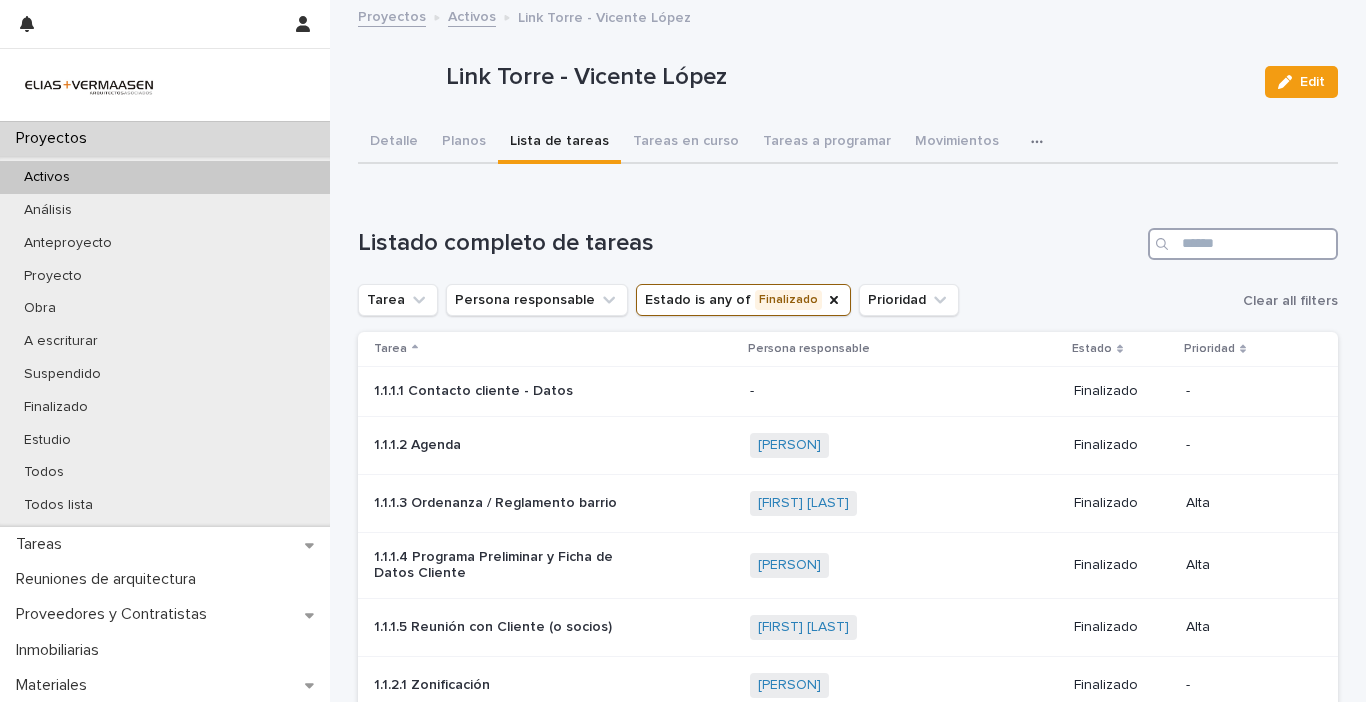 click at bounding box center (1243, 244) 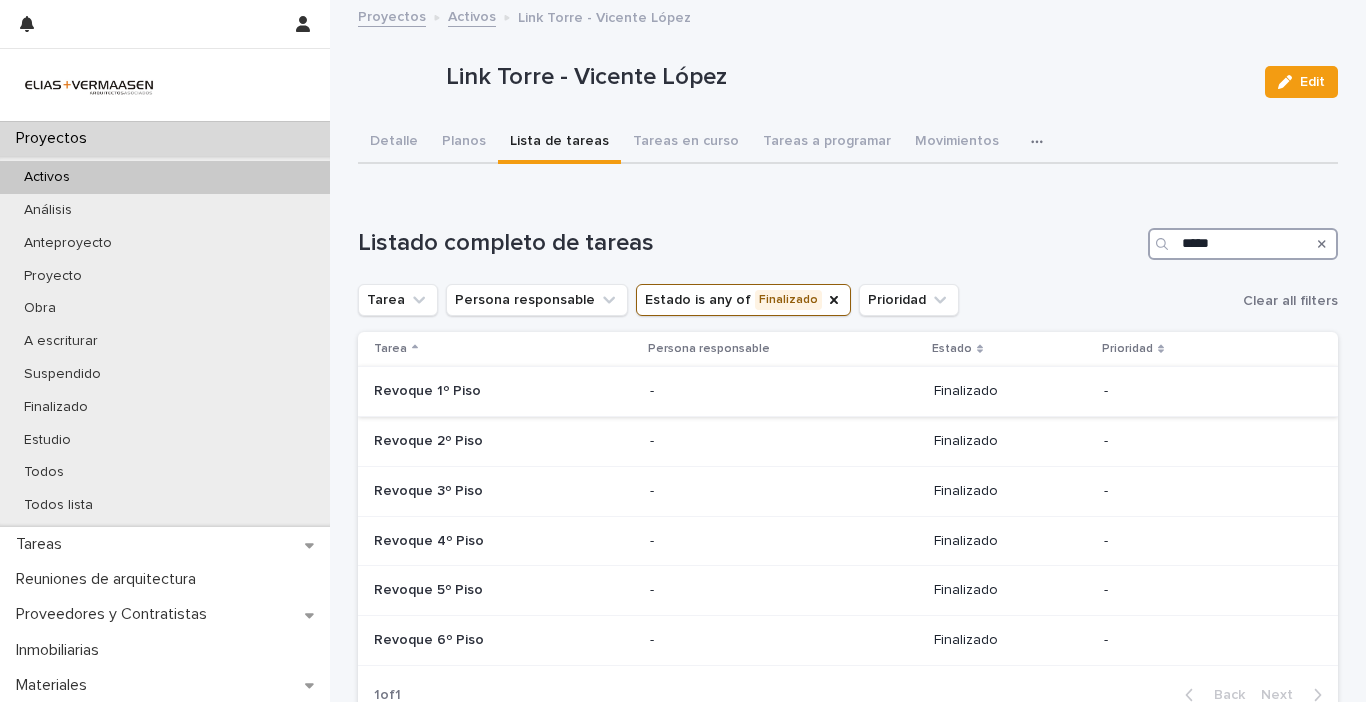 type on "*****" 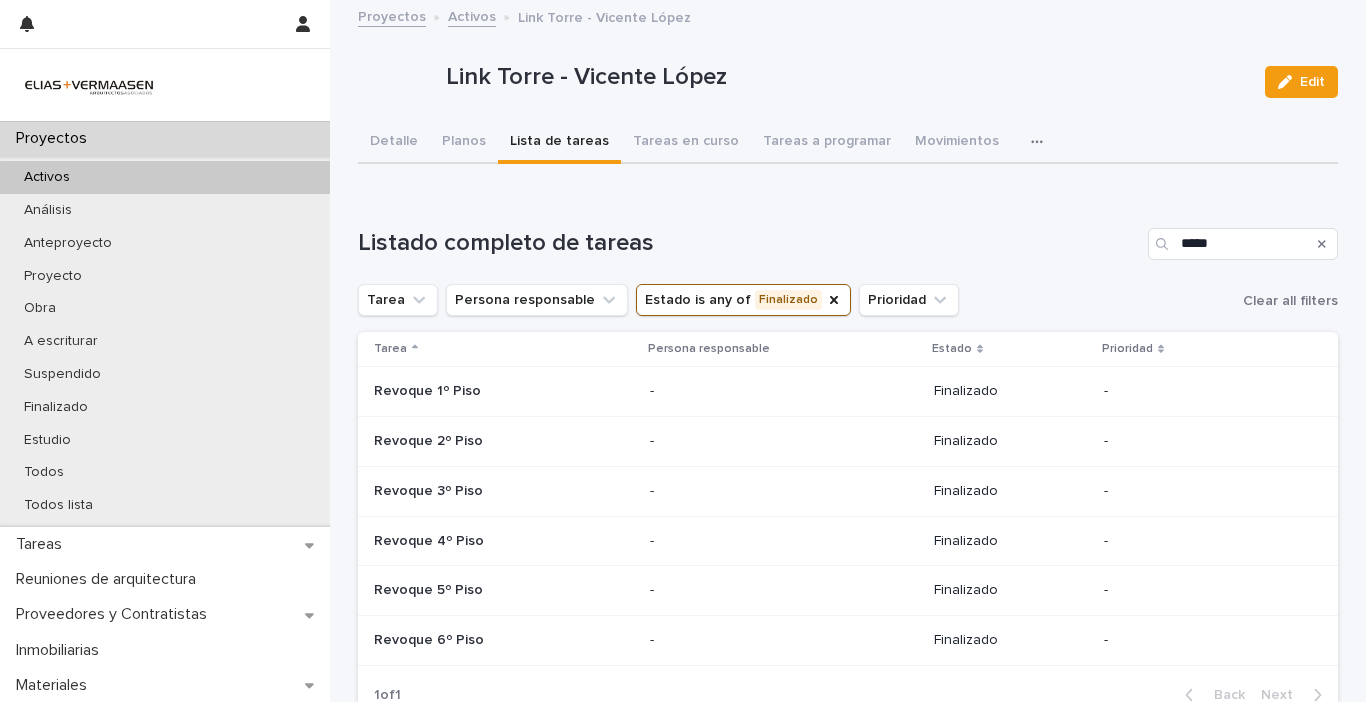 click on "Revoque 1º Piso" at bounding box center [499, 391] 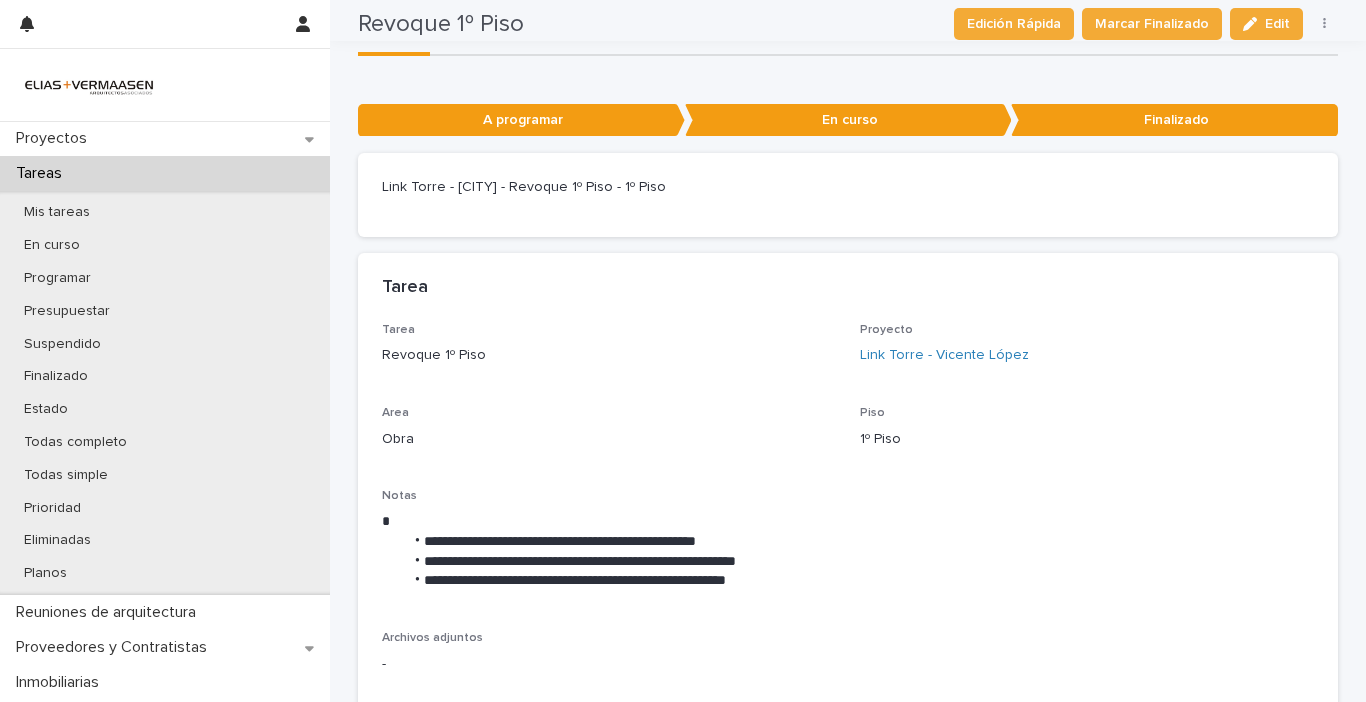 scroll, scrollTop: 0, scrollLeft: 0, axis: both 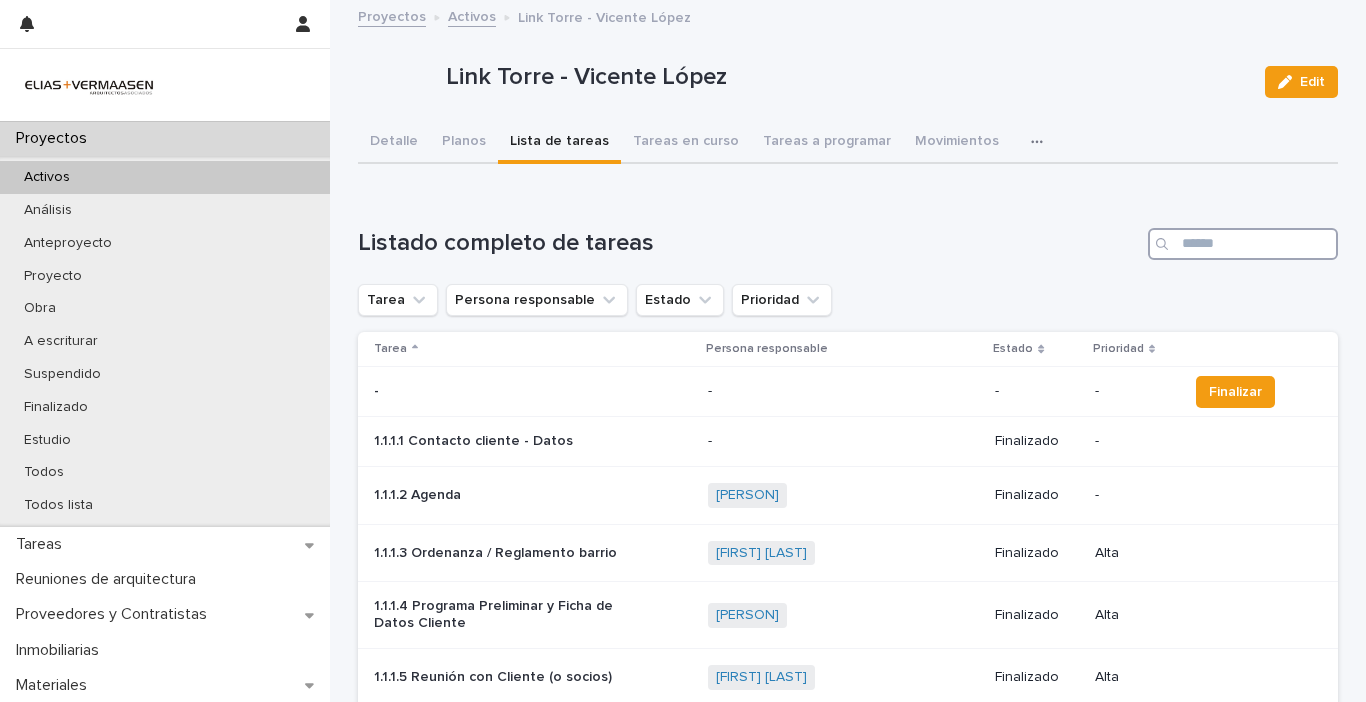 click at bounding box center (1243, 244) 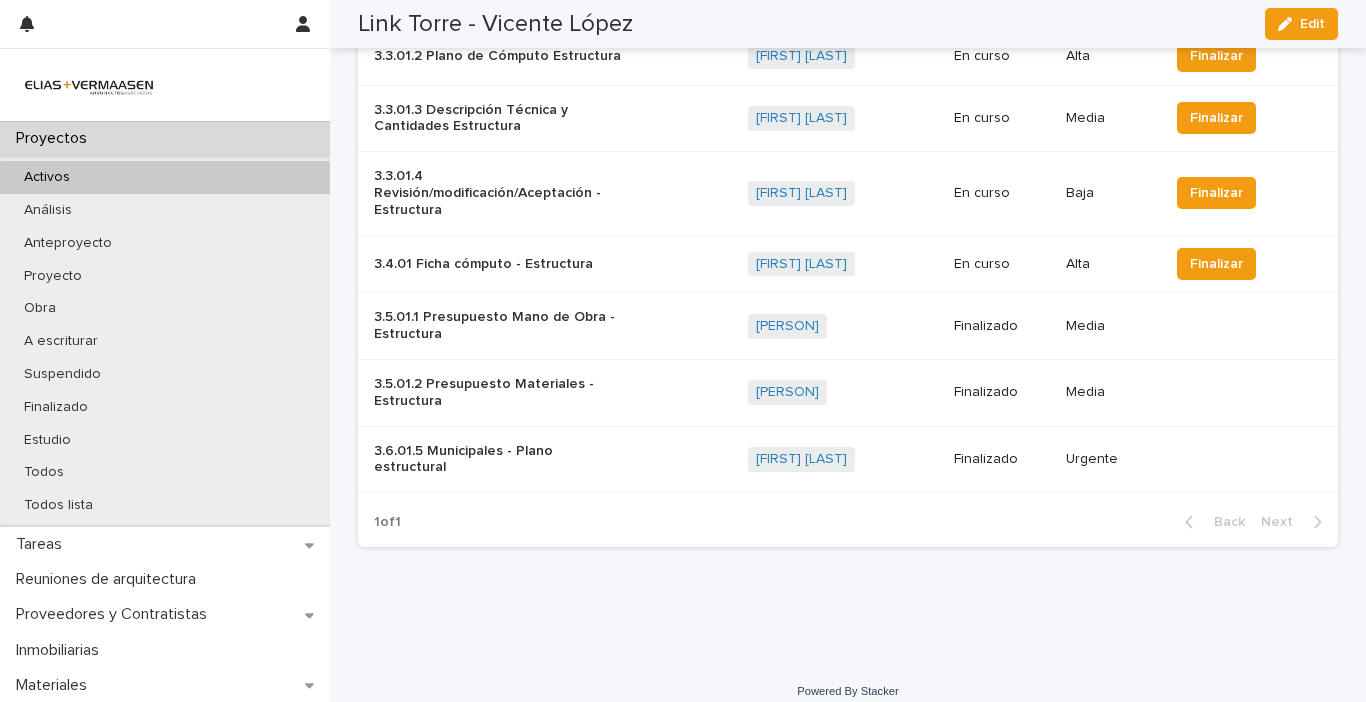 scroll, scrollTop: 0, scrollLeft: 0, axis: both 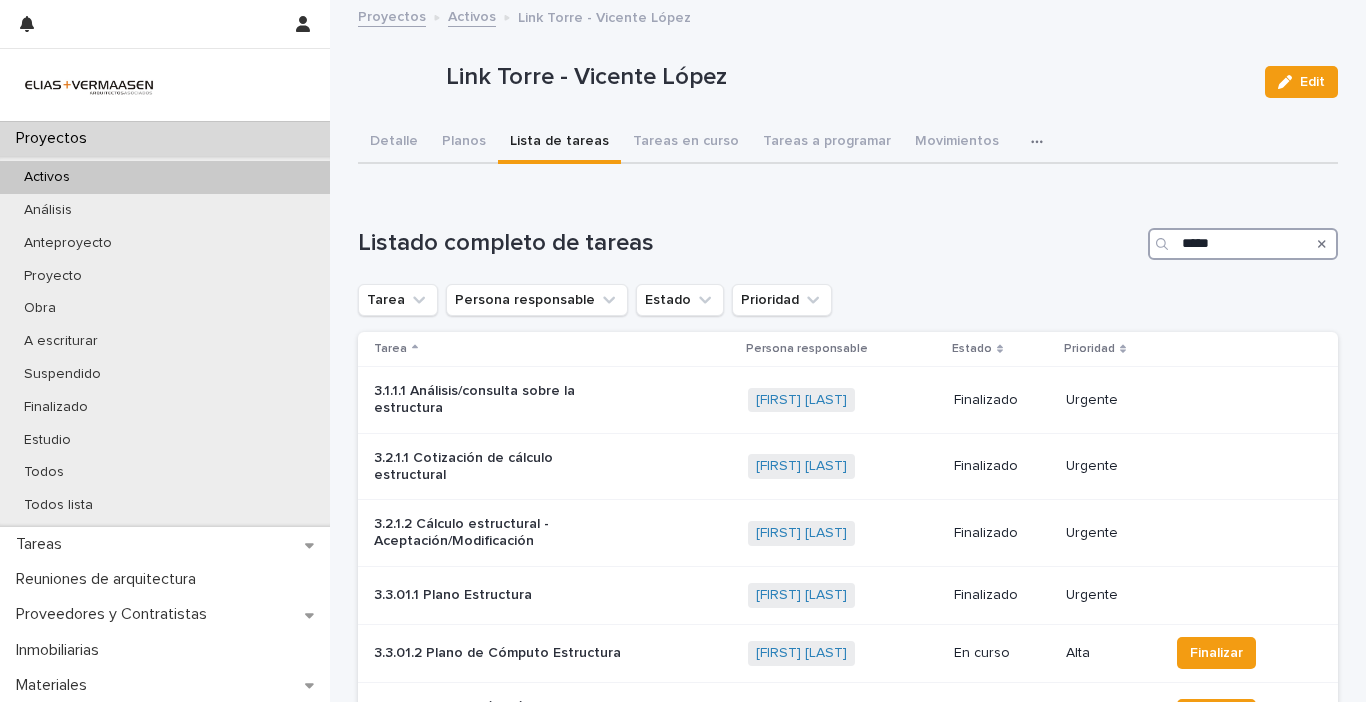 click on "*****" at bounding box center (1243, 244) 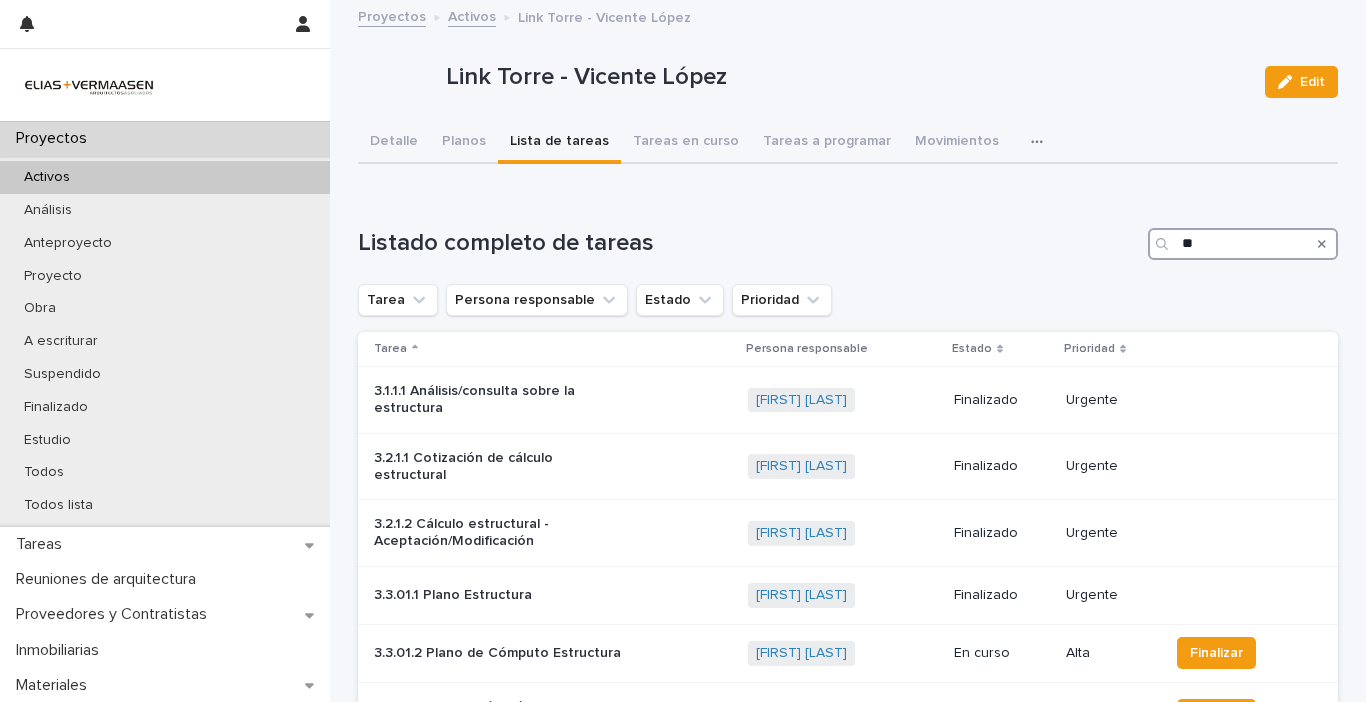 type on "*" 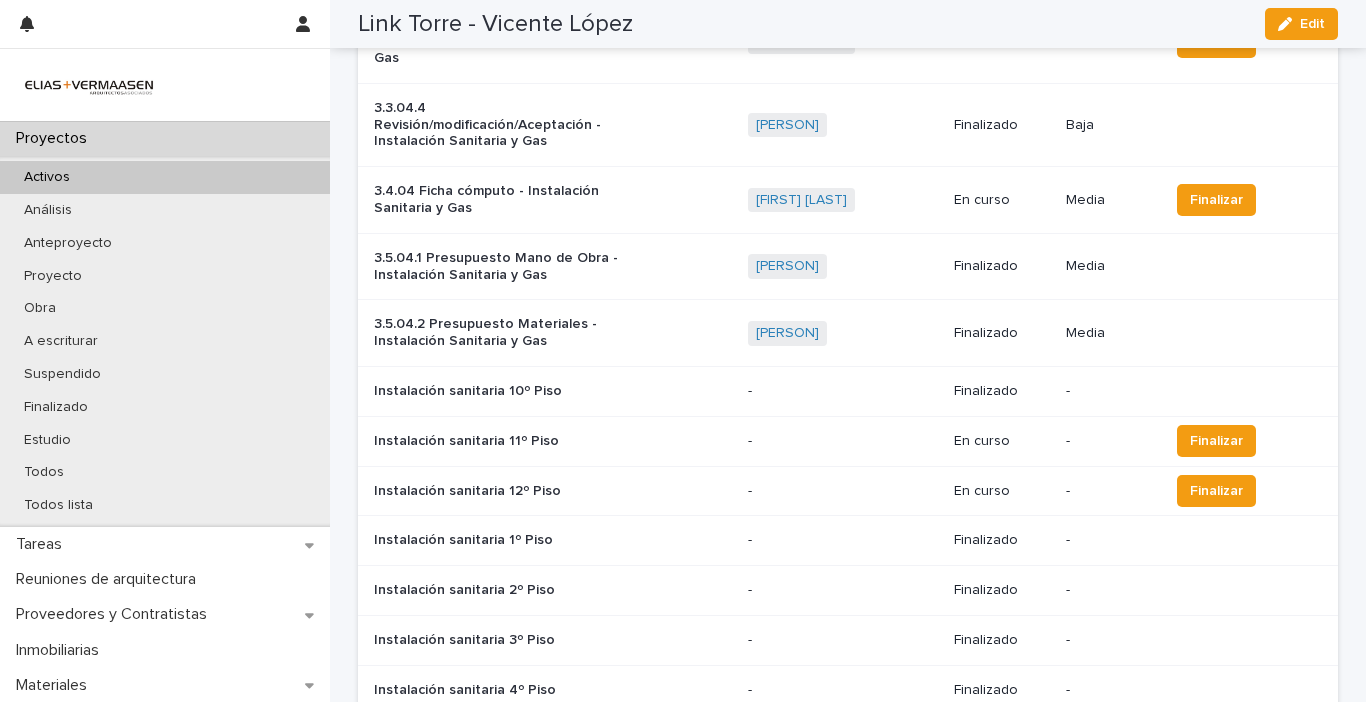 scroll, scrollTop: 600, scrollLeft: 0, axis: vertical 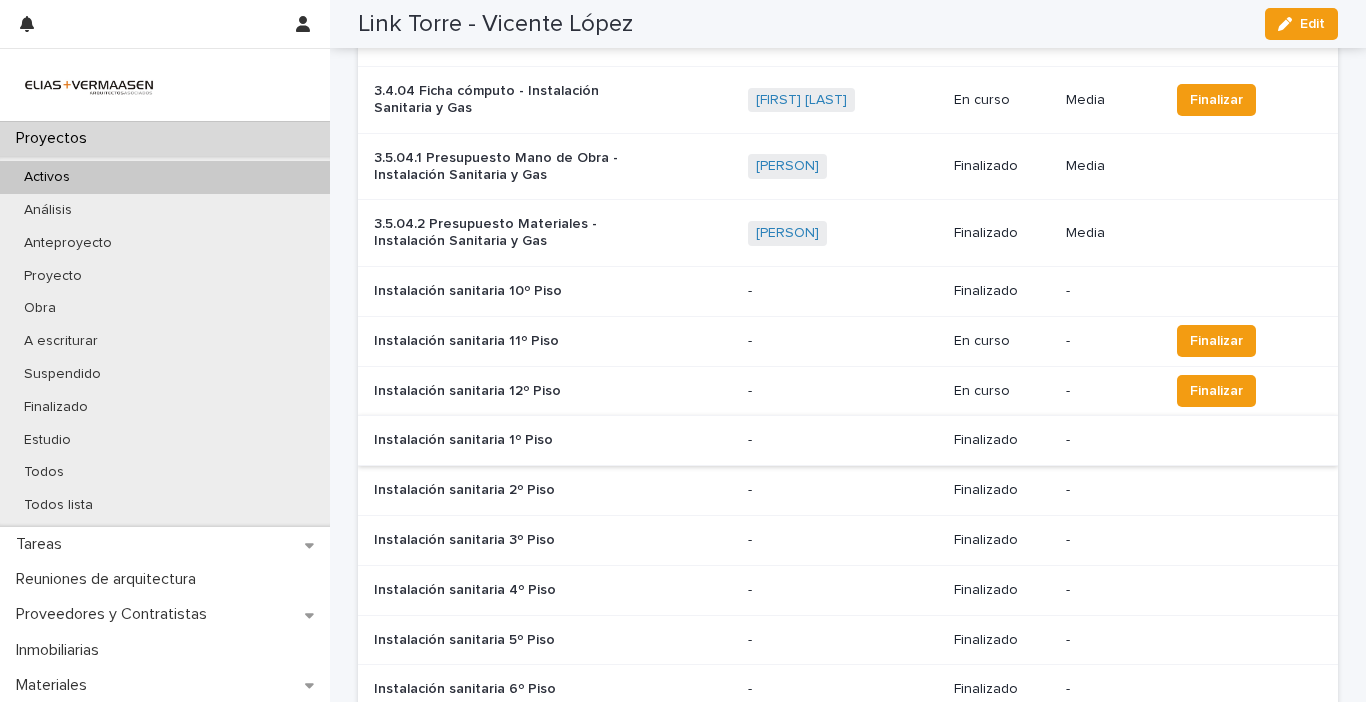 type on "****" 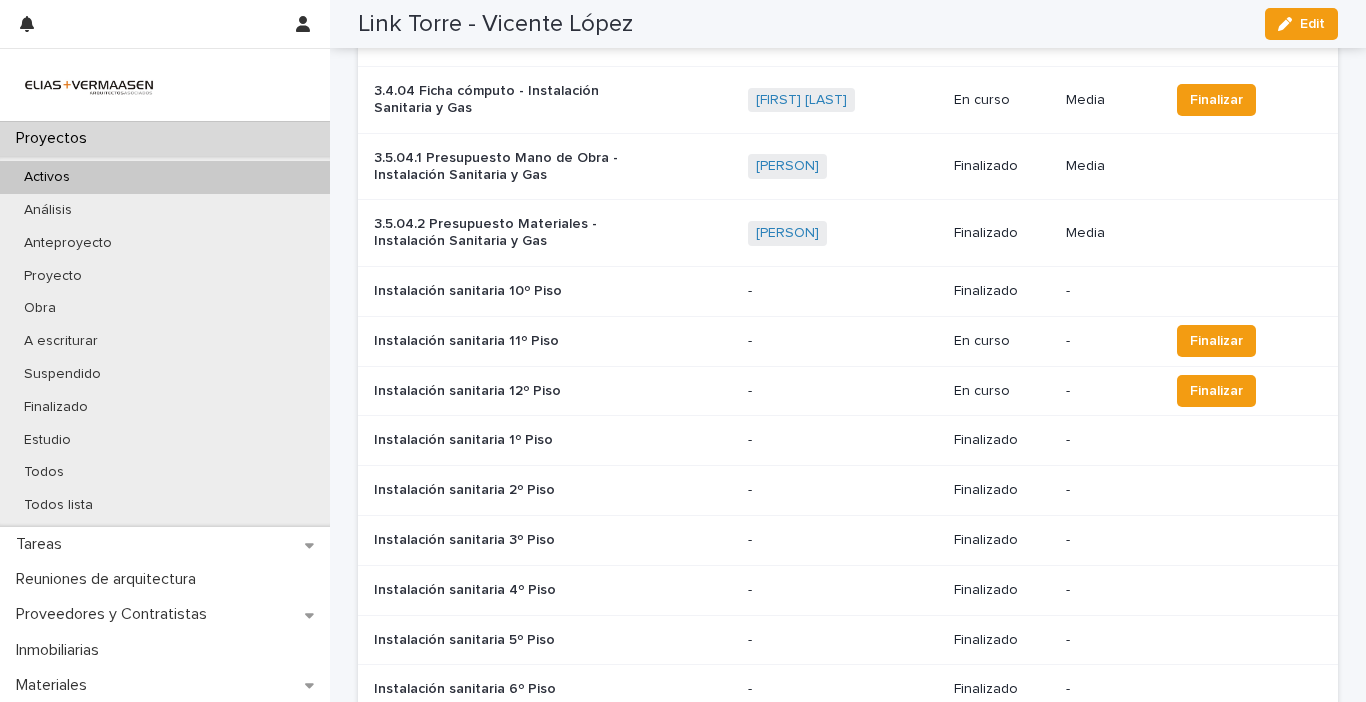 click on "Instalación sanitaria 1º Piso" at bounding box center [499, 440] 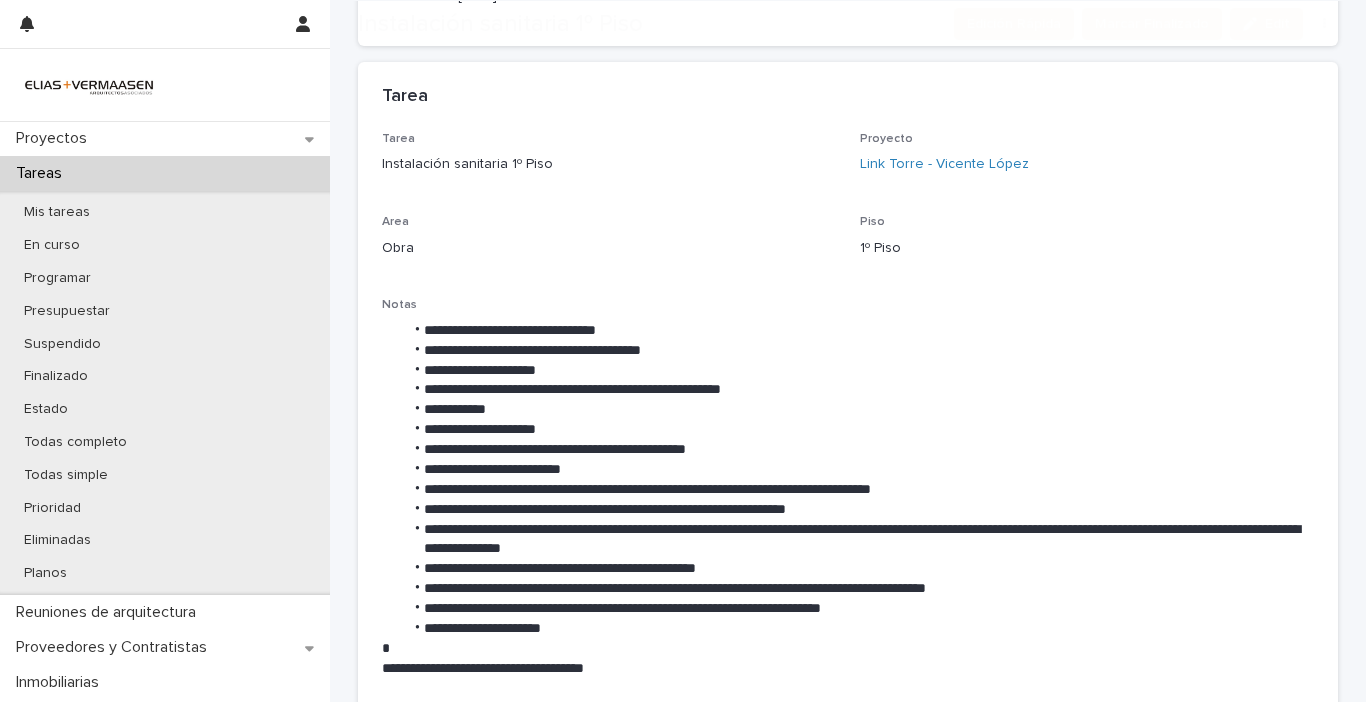 scroll, scrollTop: 300, scrollLeft: 0, axis: vertical 